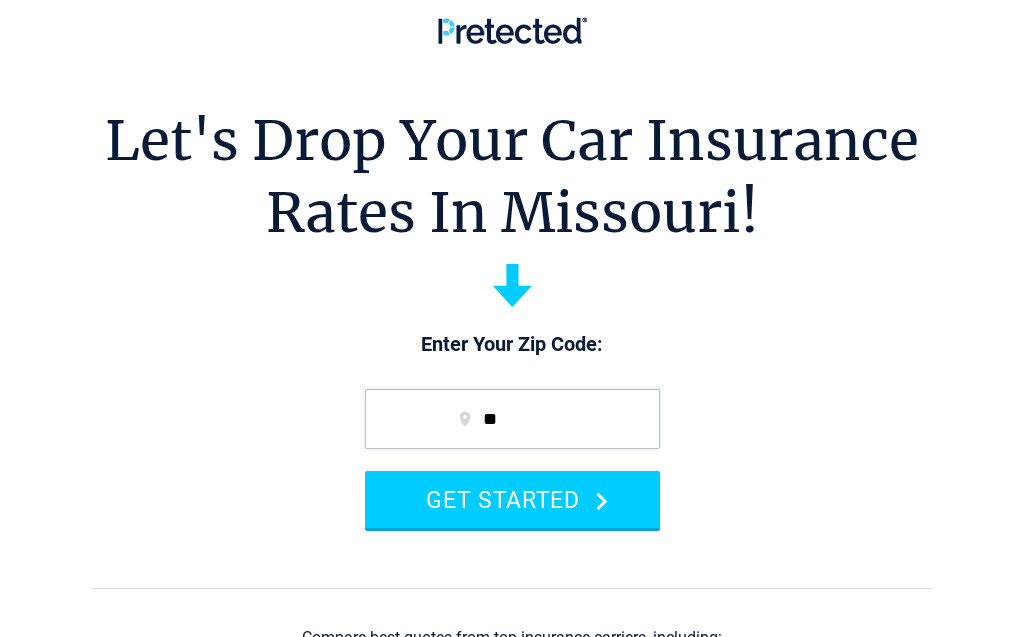 scroll, scrollTop: 0, scrollLeft: 0, axis: both 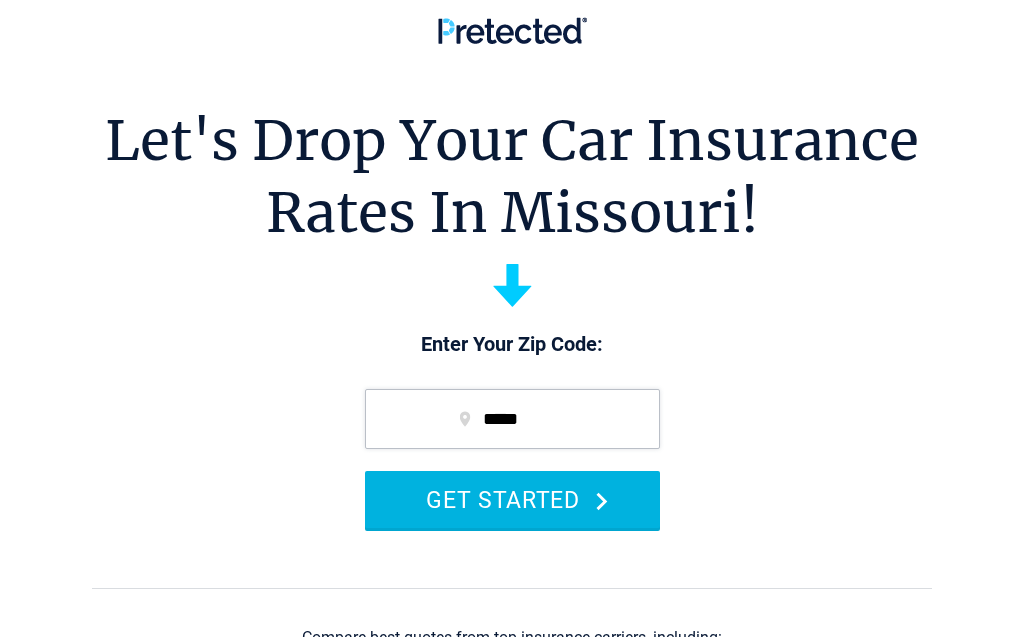 type on "*****" 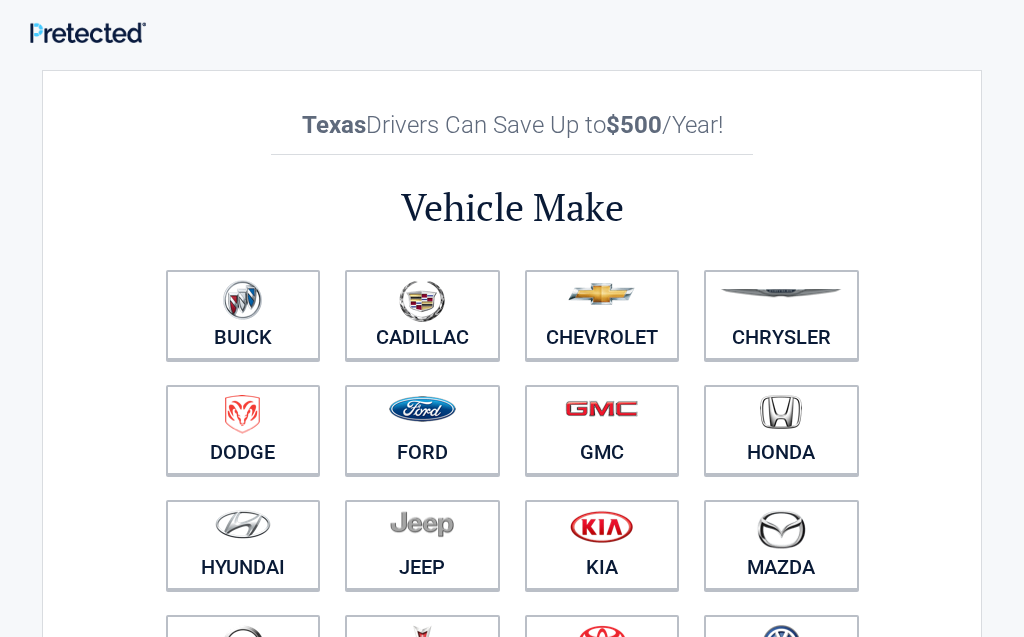 scroll, scrollTop: 0, scrollLeft: 0, axis: both 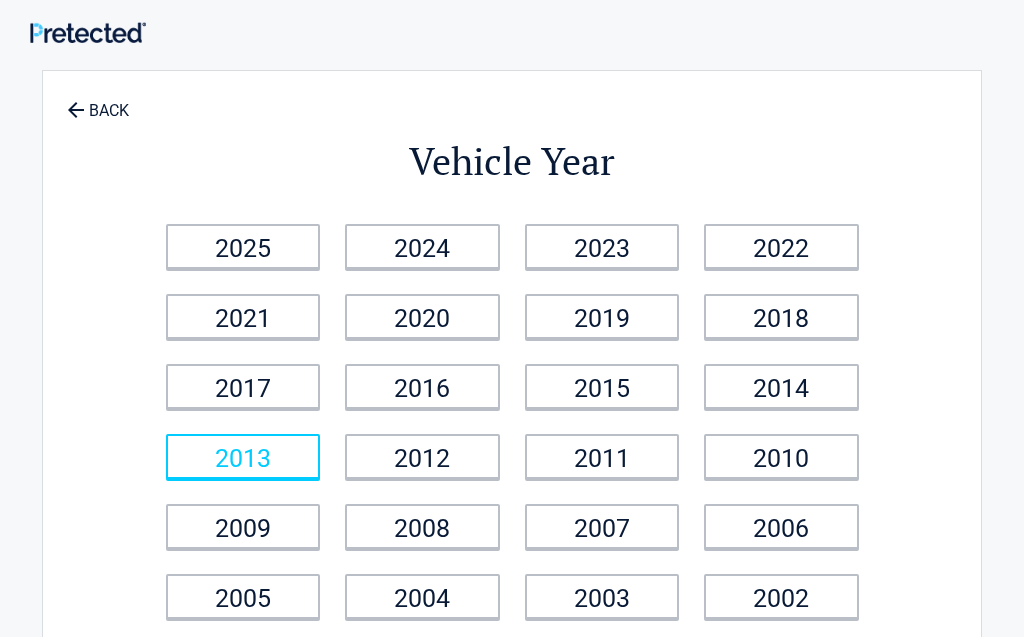 click on "2013" at bounding box center [243, 456] 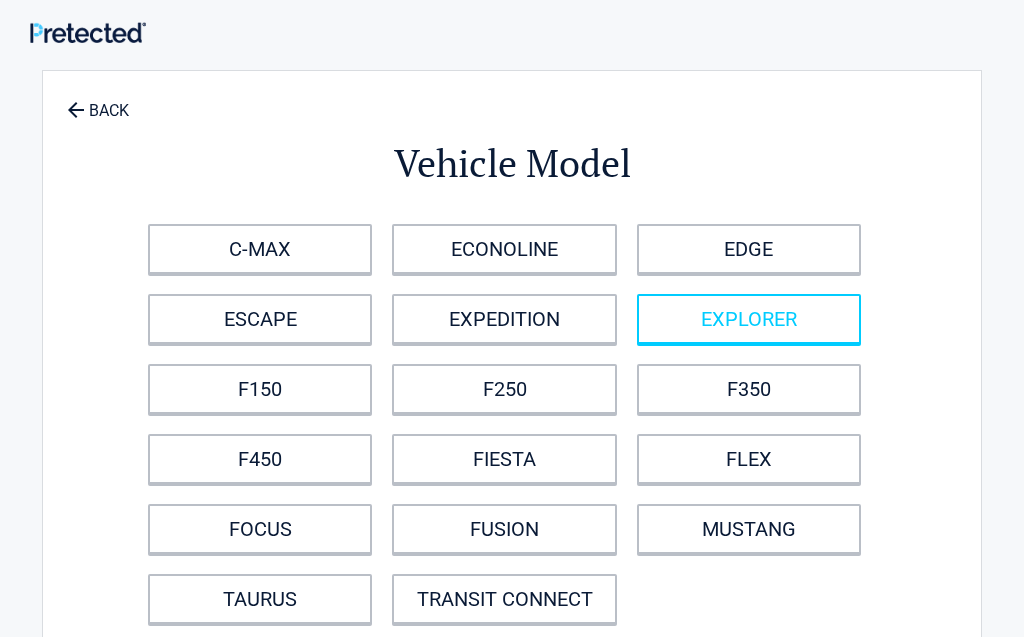 click on "EXPLORER" at bounding box center (749, 319) 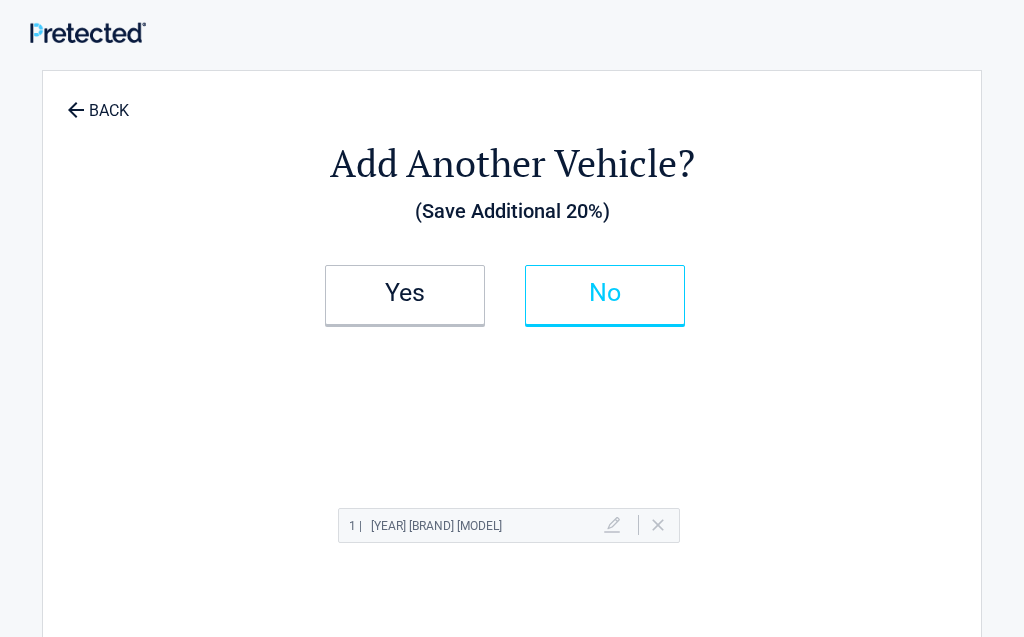 click on "No" at bounding box center [605, 295] 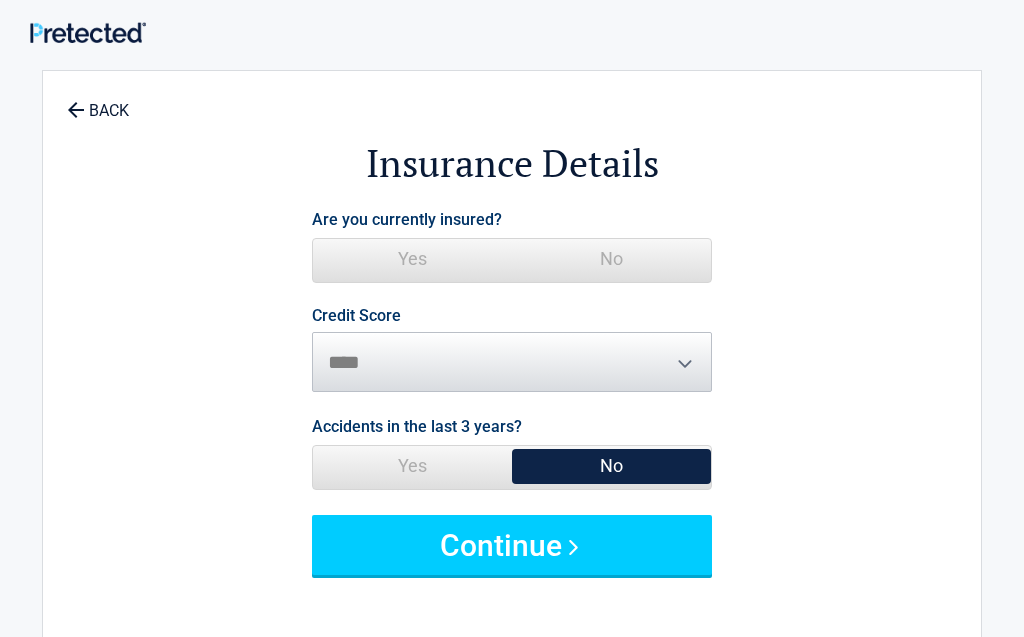 click on "Yes" at bounding box center (412, 259) 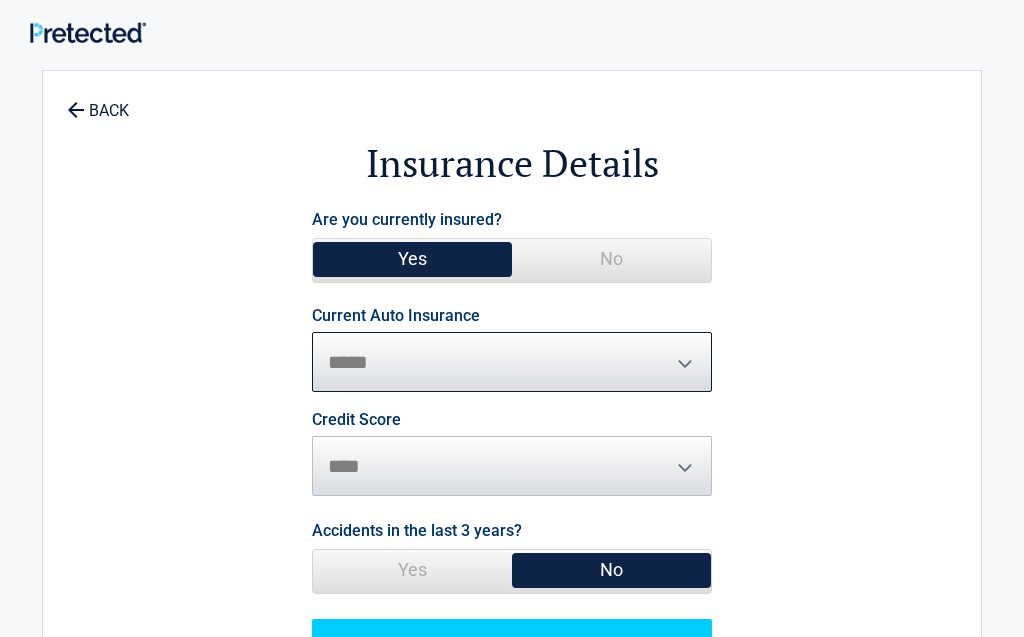 click on "**********" at bounding box center [512, 362] 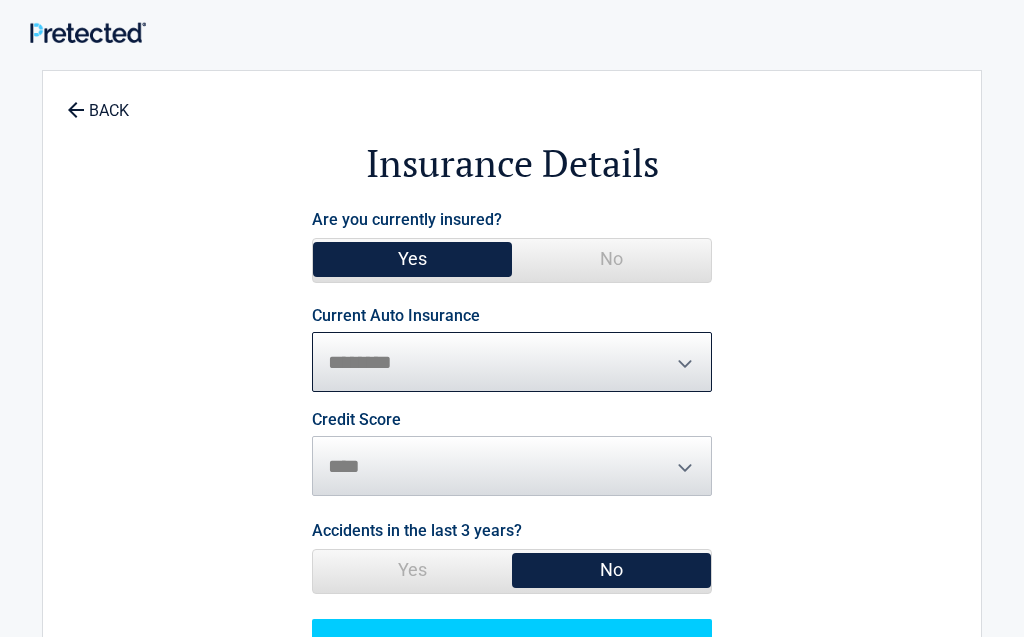 click on "********" at bounding box center (0, 0) 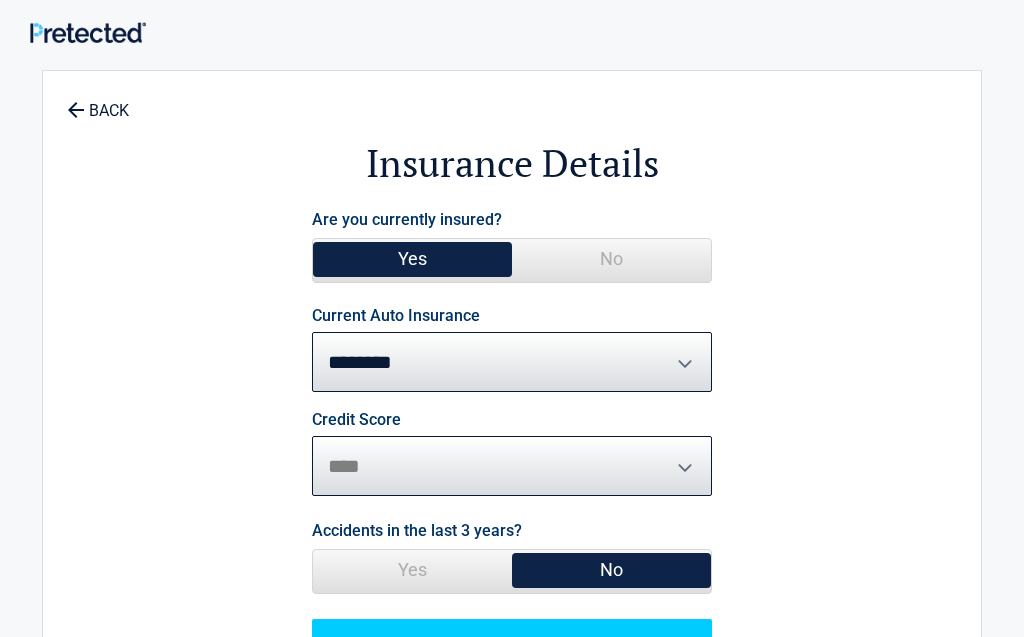 click on "*********
****
*******
****" at bounding box center (512, 466) 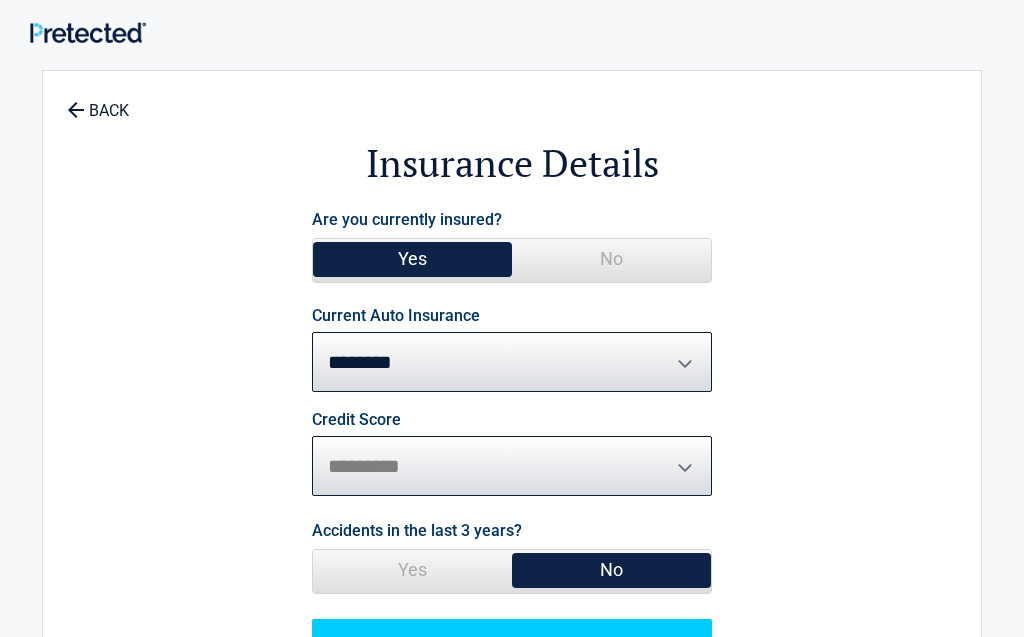 click on "*********" at bounding box center (0, 0) 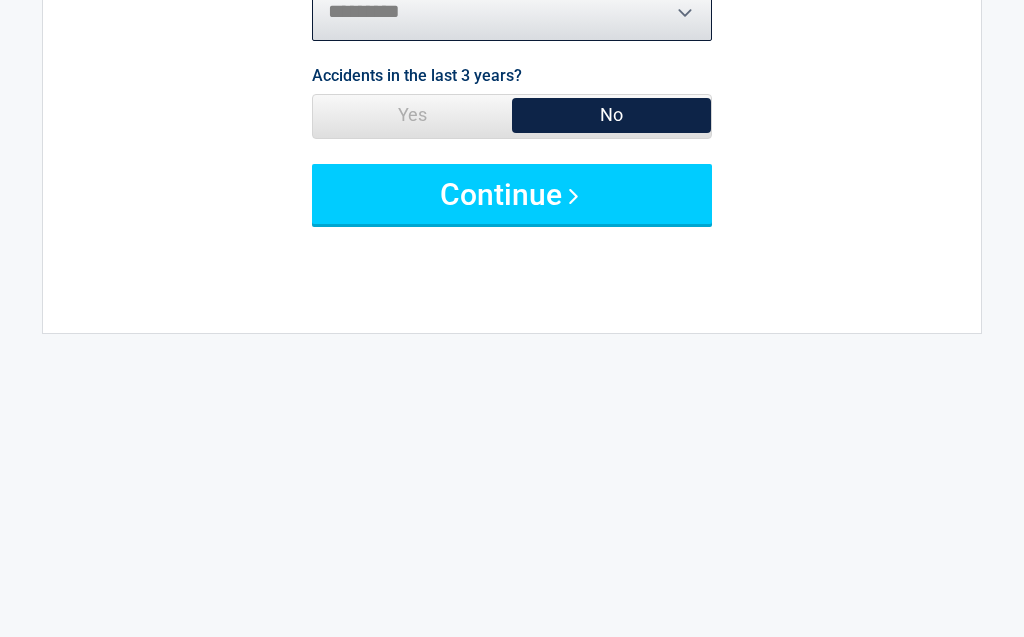 scroll, scrollTop: 456, scrollLeft: 0, axis: vertical 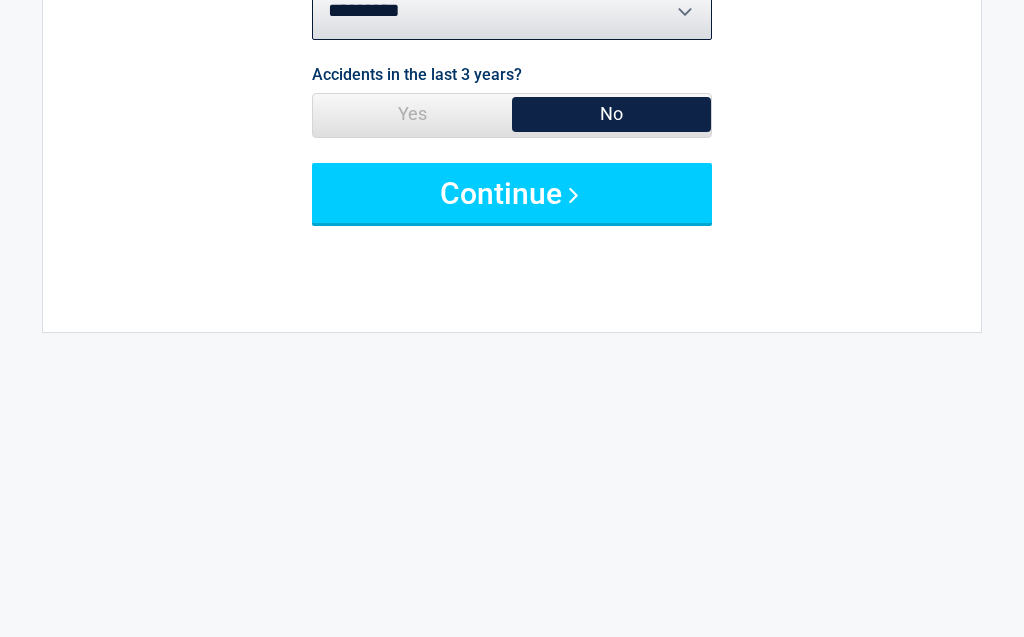 click on "Accidents in the last 3 years?
Yes
No" at bounding box center (512, 111) 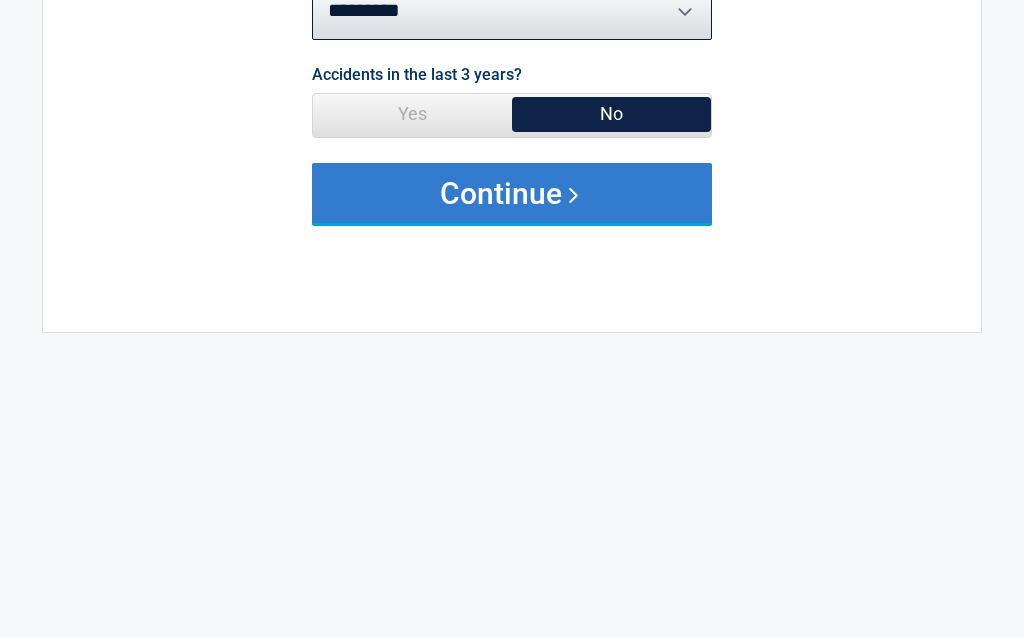 click on "Continue" at bounding box center (512, 193) 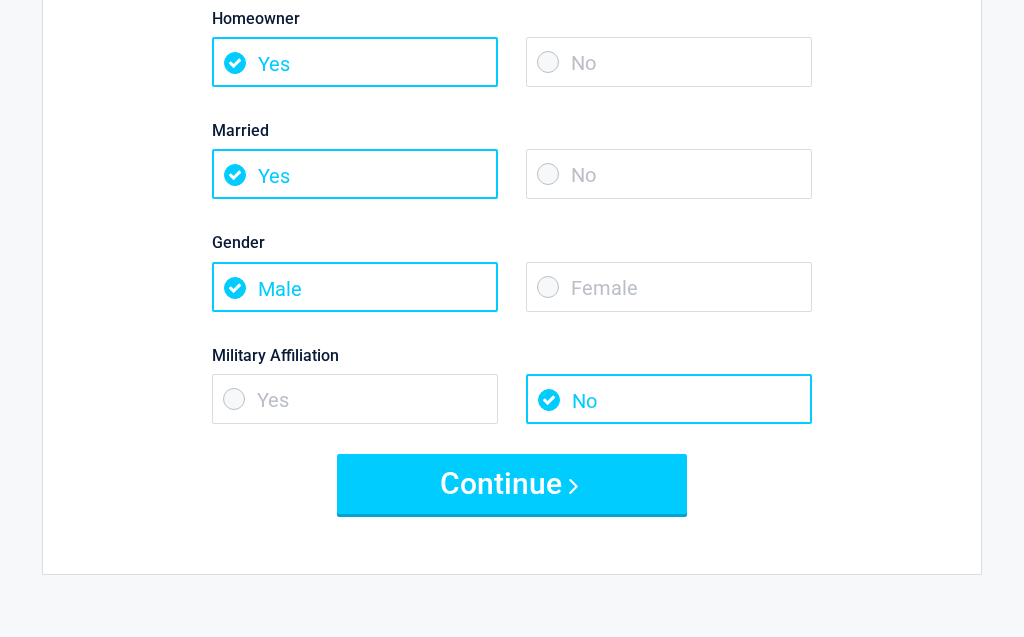 scroll, scrollTop: 342, scrollLeft: 0, axis: vertical 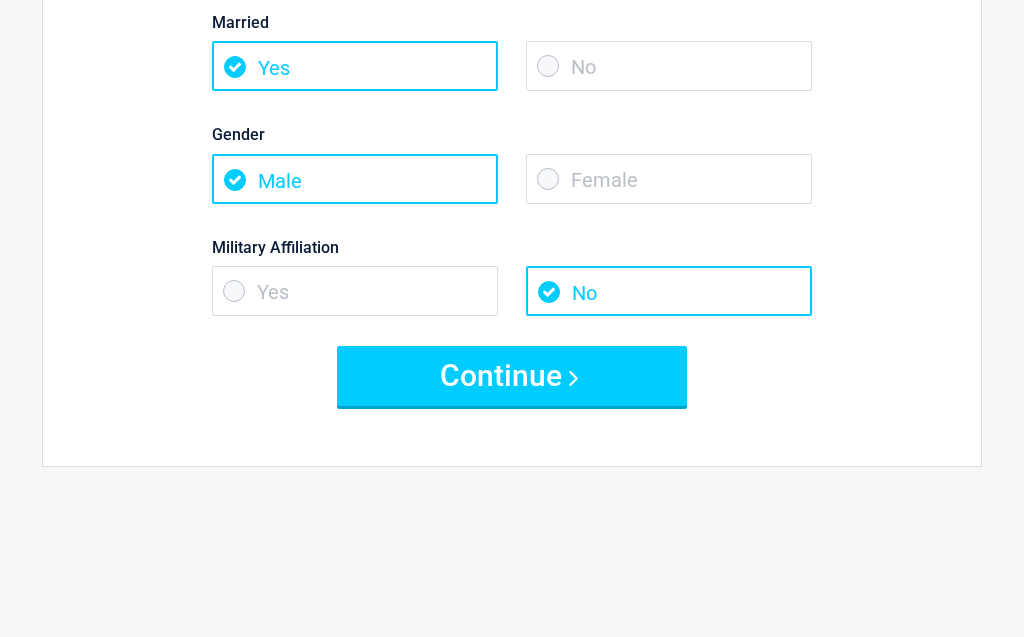 click on "Female" at bounding box center (669, 179) 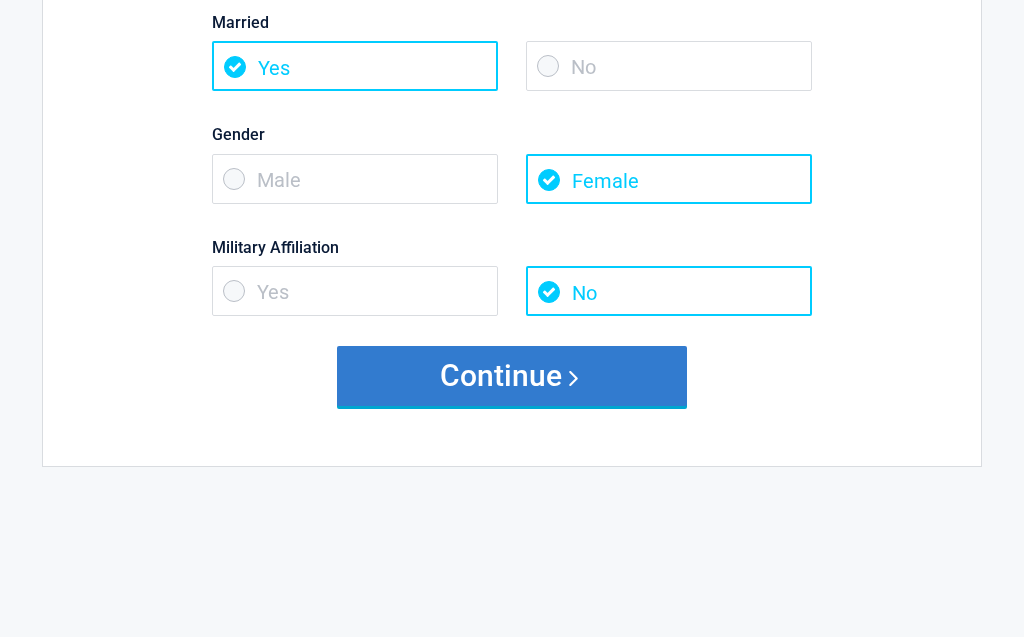 click on "Continue" at bounding box center (512, 376) 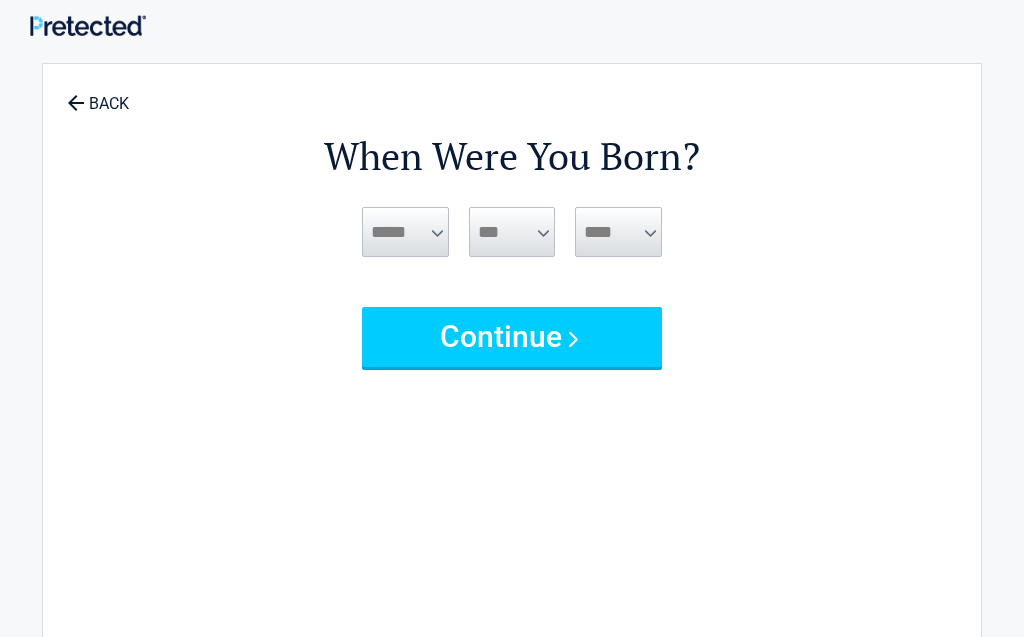 scroll, scrollTop: 0, scrollLeft: 0, axis: both 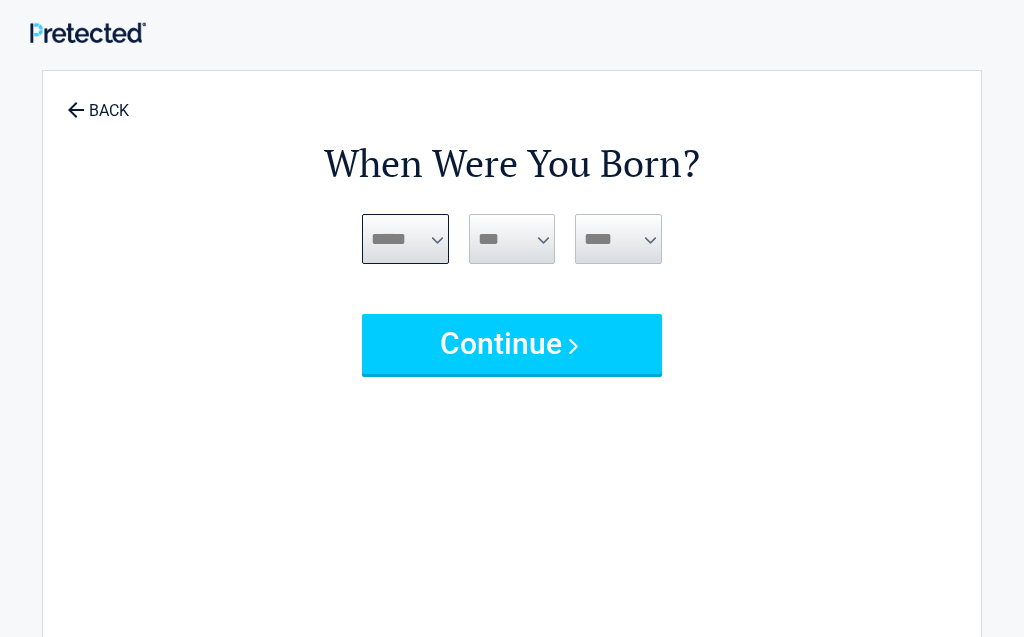 click on "*****
***
***
***
***
***
***
***
***
***
***
***
***" at bounding box center [405, 239] 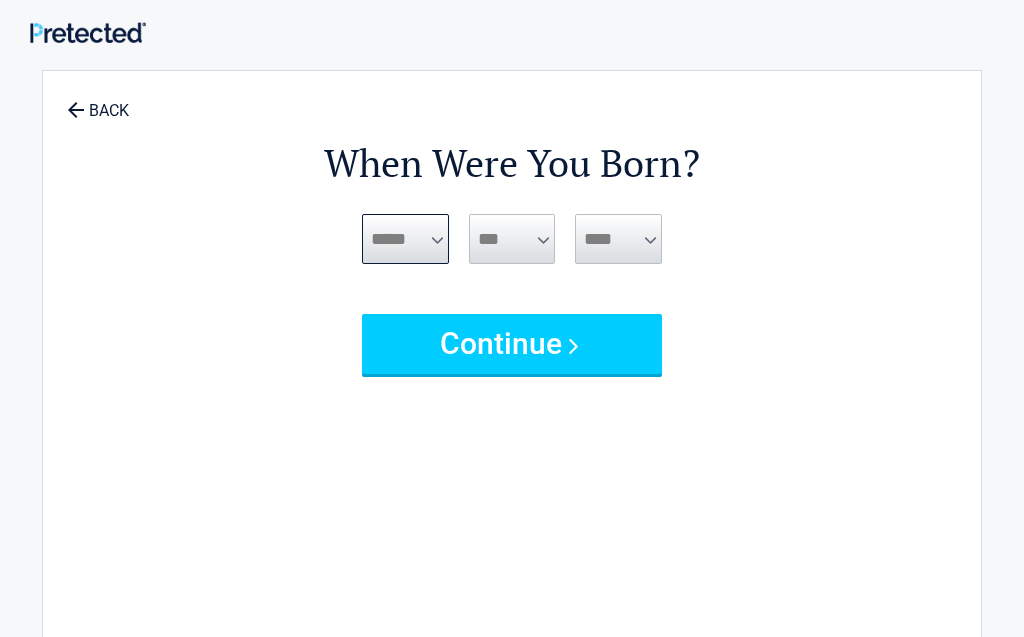 select on "**" 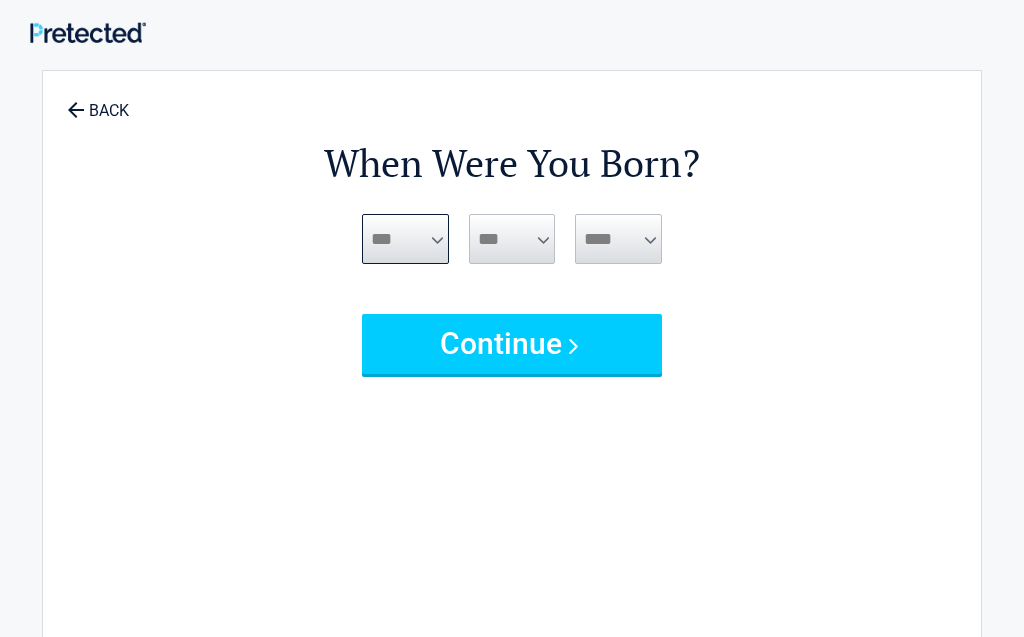 click on "***" at bounding box center (0, 0) 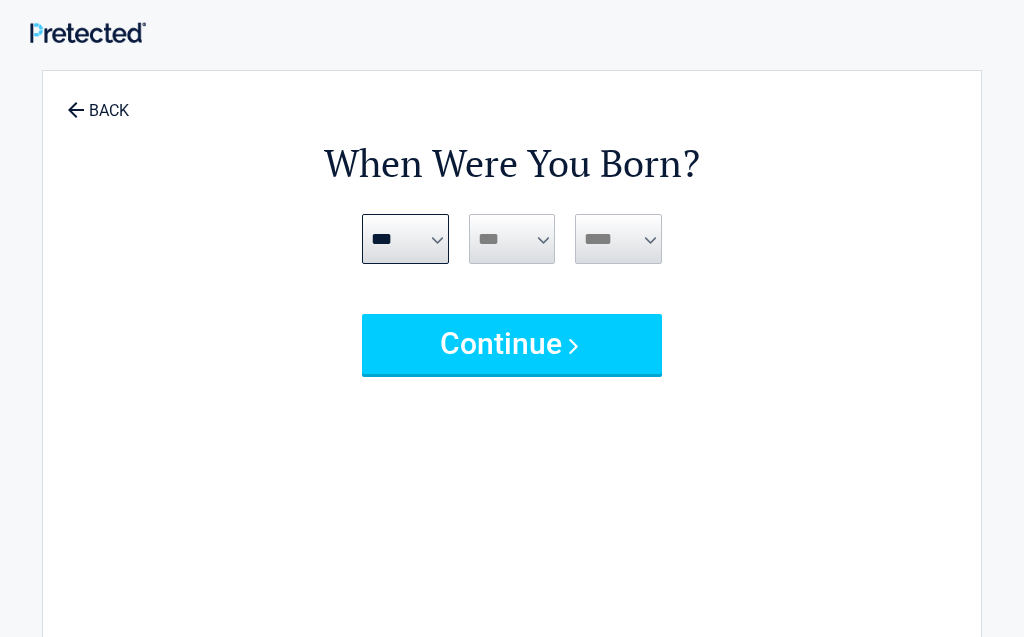 click on "When Were You Born?
[DATE]
***
***
***
***
***
***
***
***
***
***
***
***
***
***
***
****
****
****
****
****
****
****
****
****
****
****
****
****
****
****
****
****
****
****
****
****
****
****
****
****
****
****
****
****
****
****
****
****
****" at bounding box center [512, 419] 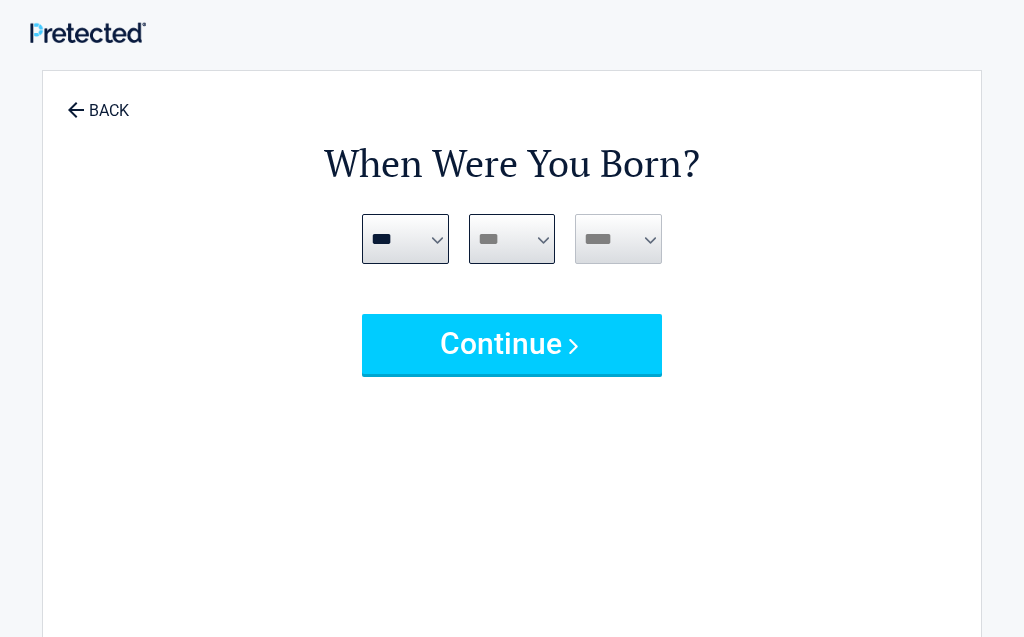 click on "*** * * * * * * * * * ** ** ** ** ** ** ** ** ** ** ** ** ** ** ** ** ** ** ** ** ** **" at bounding box center [512, 239] 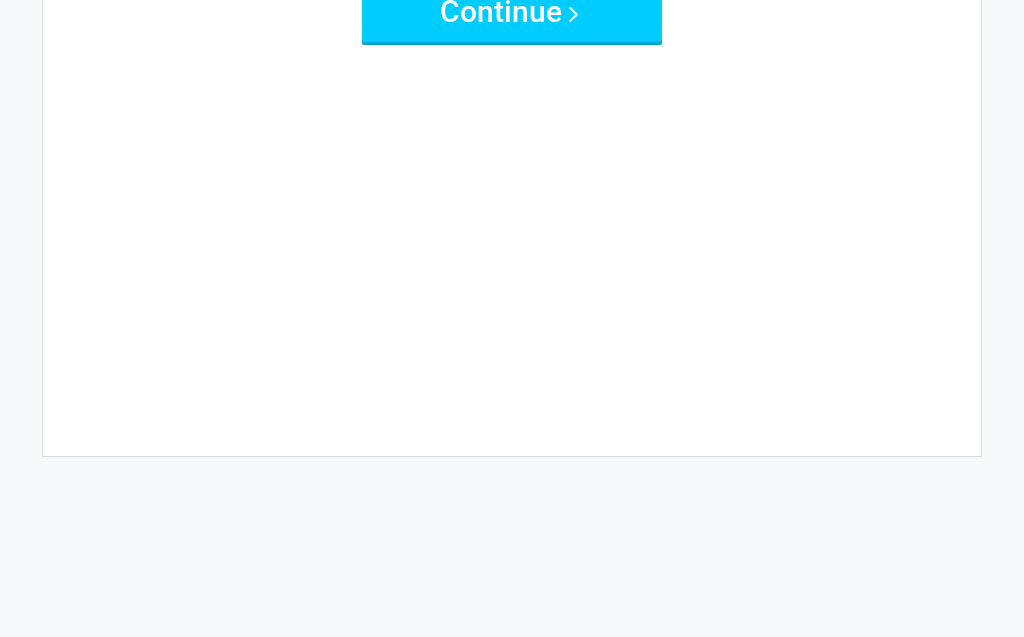 scroll, scrollTop: 342, scrollLeft: 0, axis: vertical 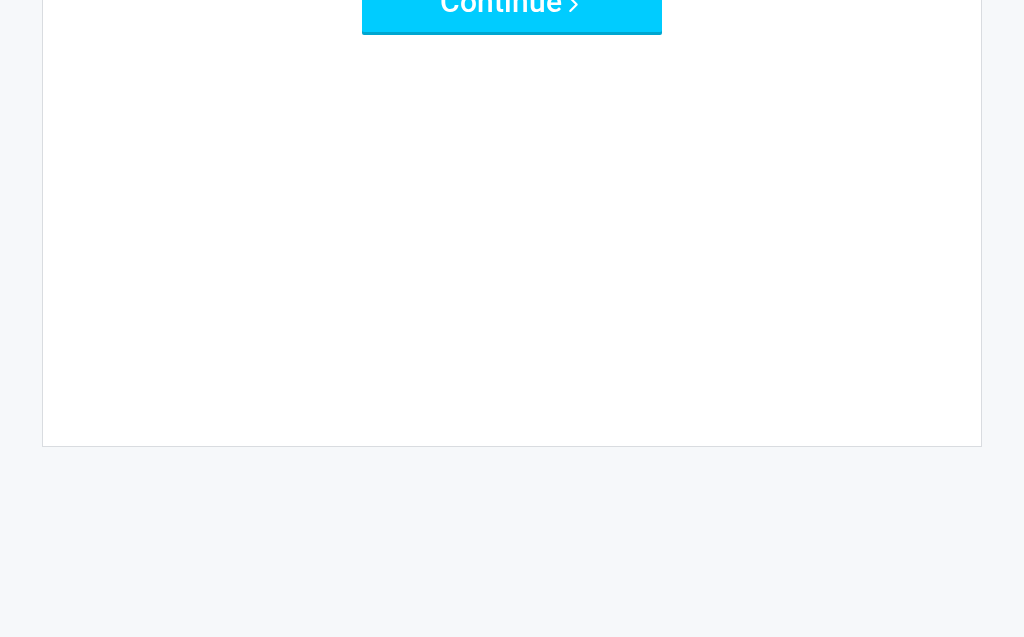select on "**" 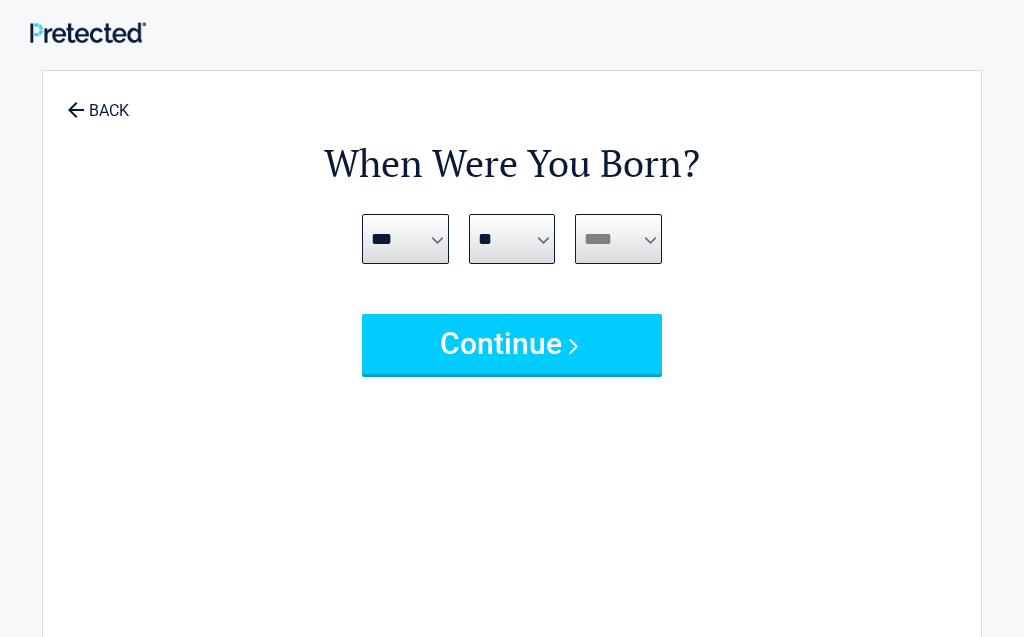 click on "****
****
****
****
****
****
****
****
****
****
****
****
****
****
****
****
****
****
****
****
****
****
****
****
****
****
****
****
****
****
****
****
****
****
****
****
****
****
****
****
****
****
****
****
****
****
****
****
****
****
****
****
****
****
****
****
****
****
****
****
****
****
****
****" at bounding box center [618, 239] 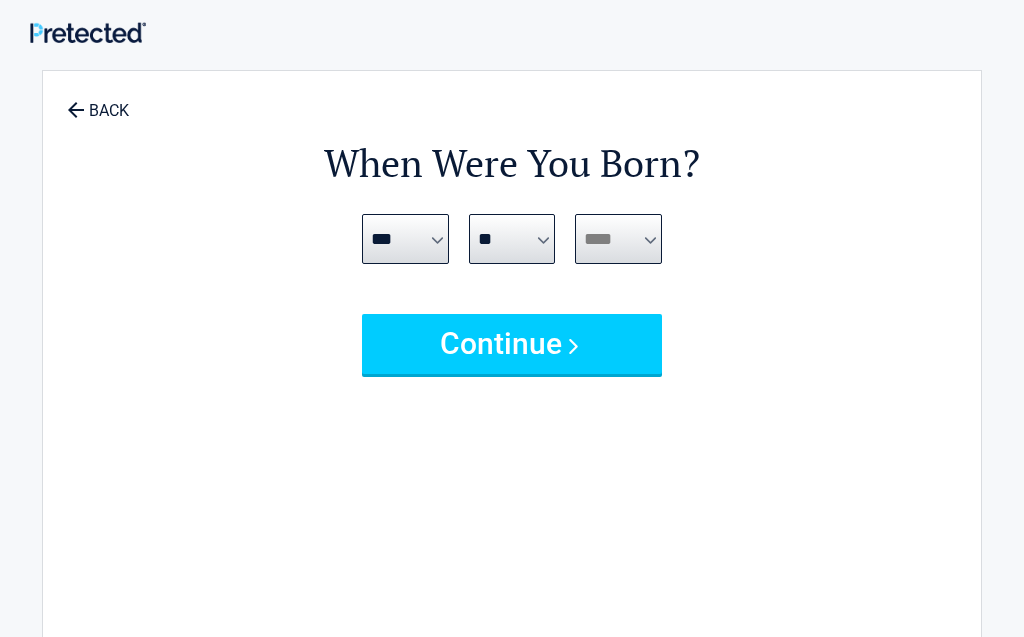 select on "****" 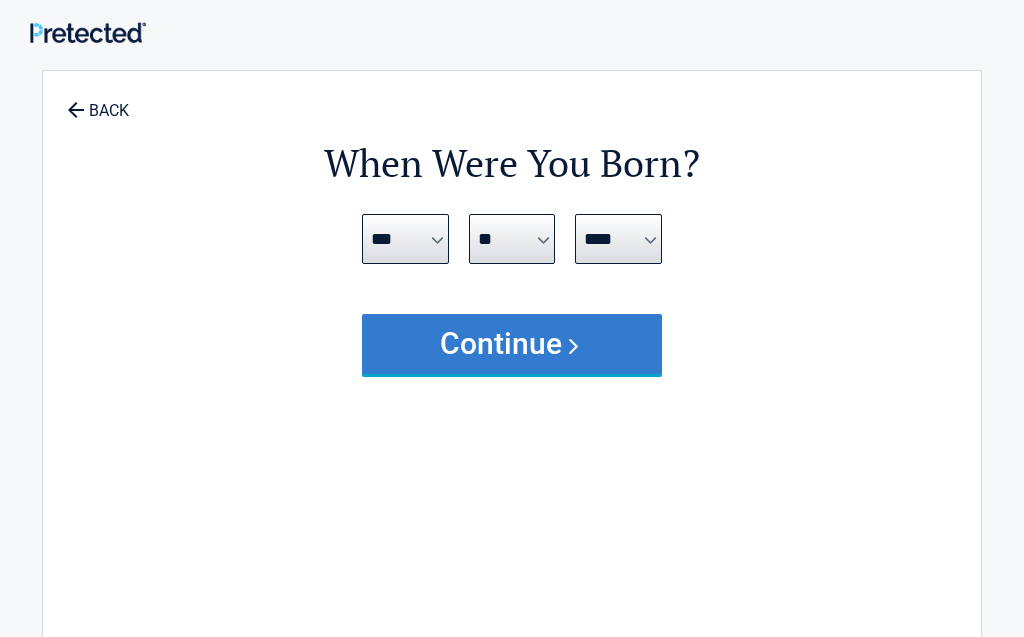 click on "Continue" at bounding box center (512, 344) 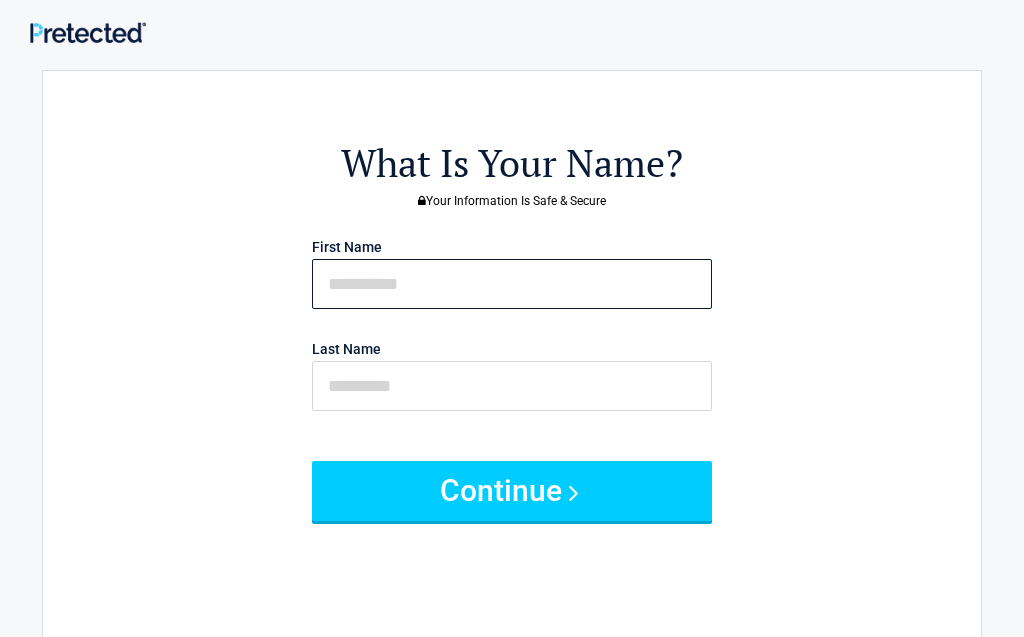 click at bounding box center (512, 284) 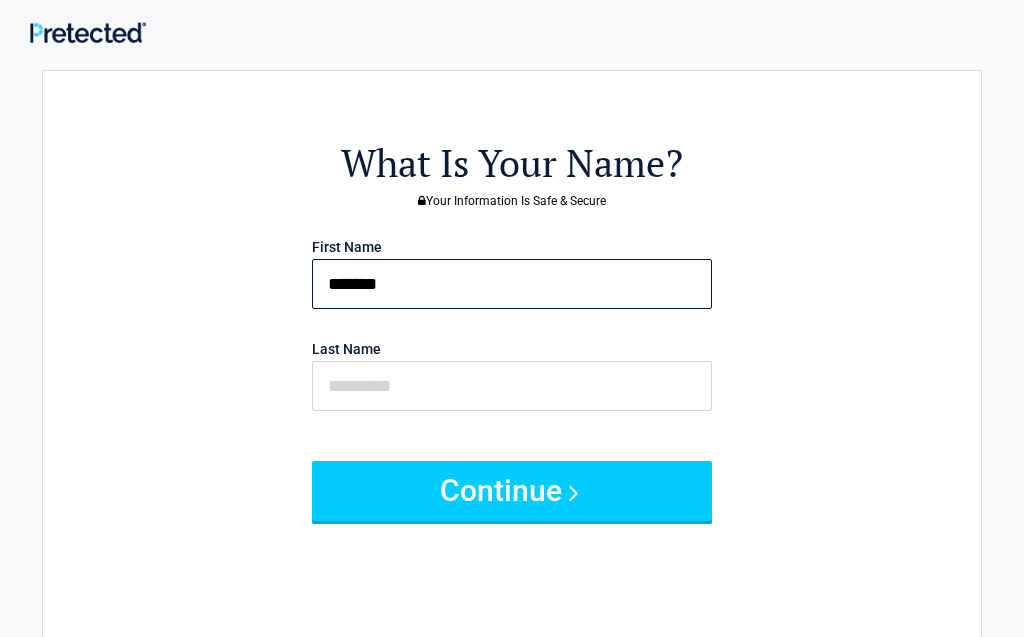 type on "*******" 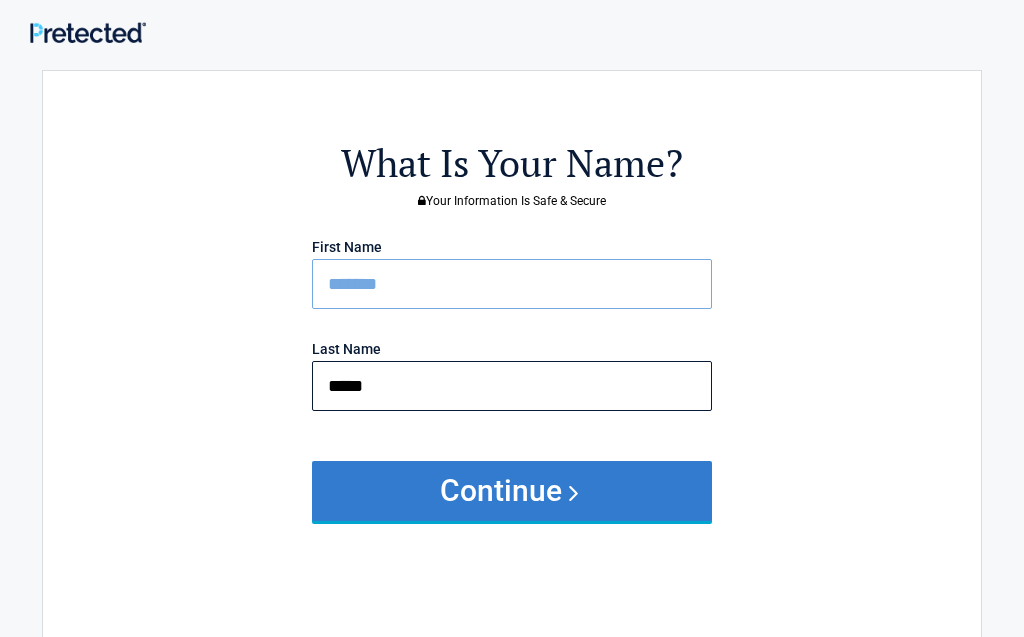 type on "*****" 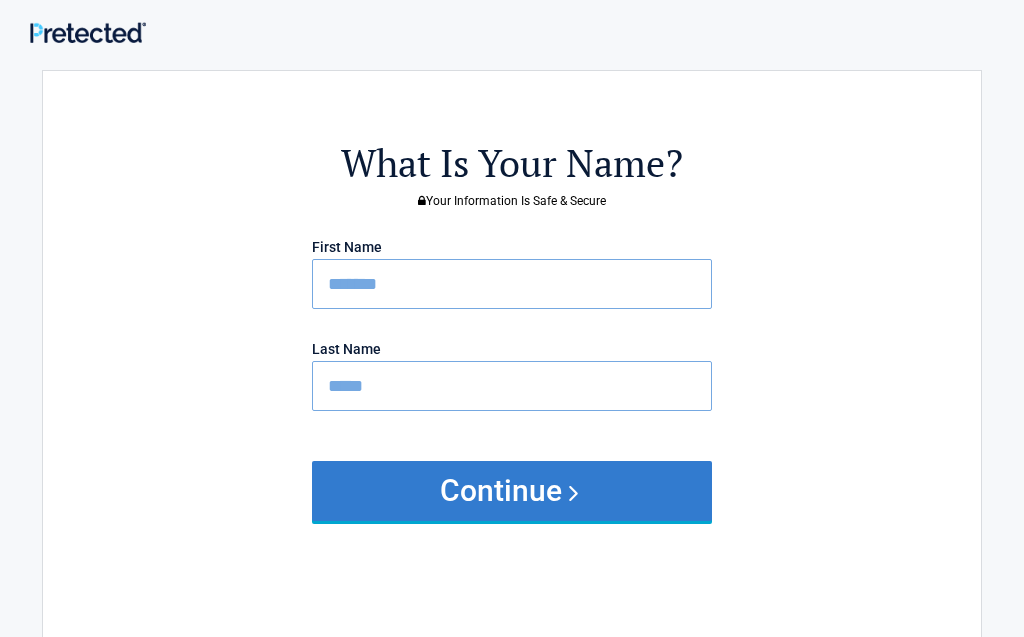 click on "Continue" at bounding box center (512, 491) 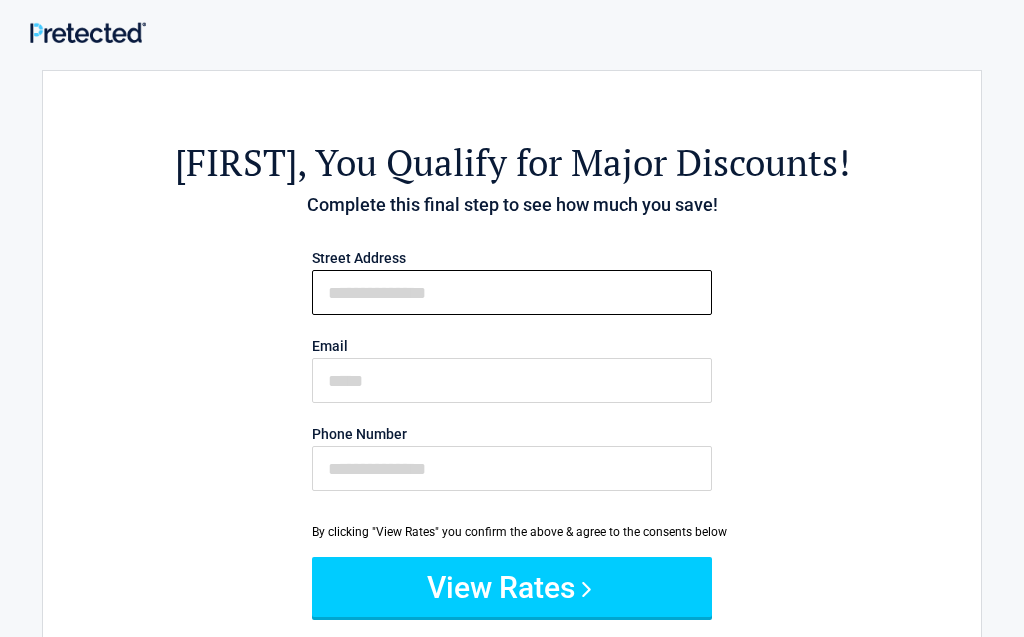 click on "First Name" at bounding box center (512, 292) 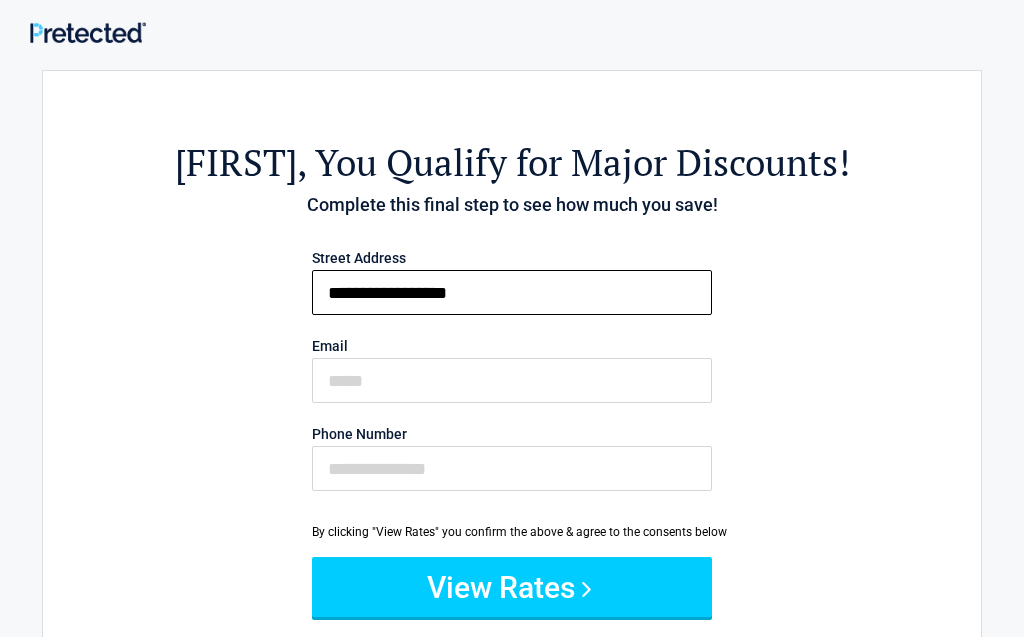 type on "**********" 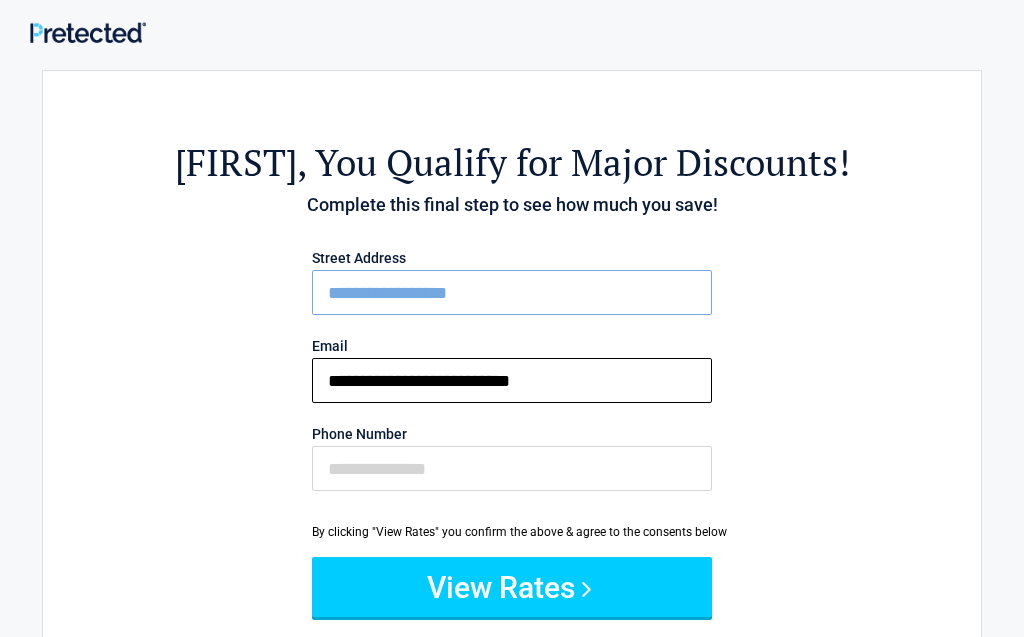 type on "**********" 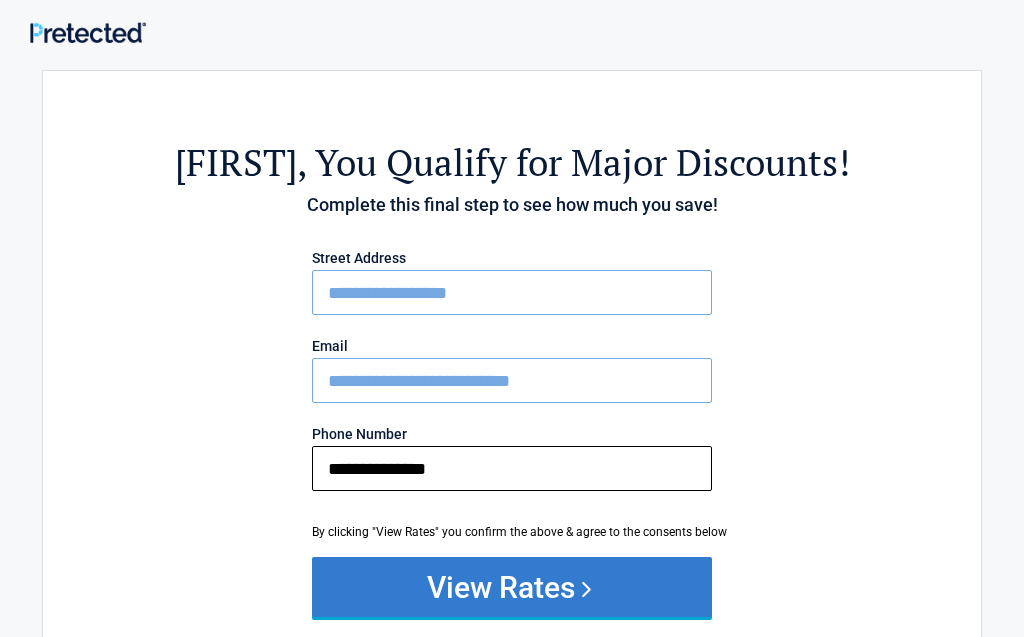 type on "**********" 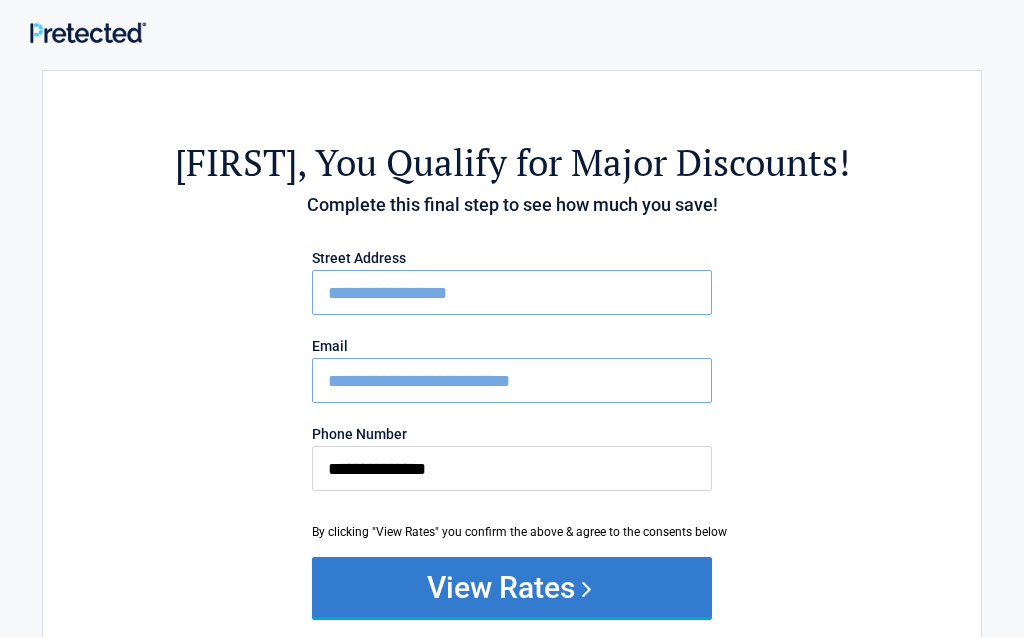 drag, startPoint x: 491, startPoint y: 574, endPoint x: 592, endPoint y: 588, distance: 101.96568 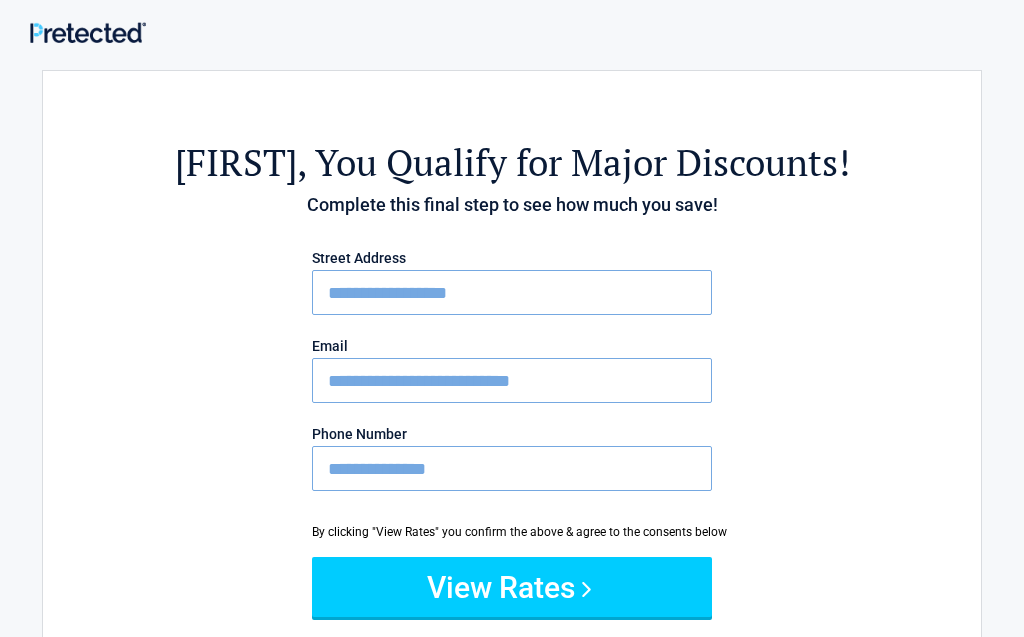 scroll, scrollTop: 177, scrollLeft: 0, axis: vertical 